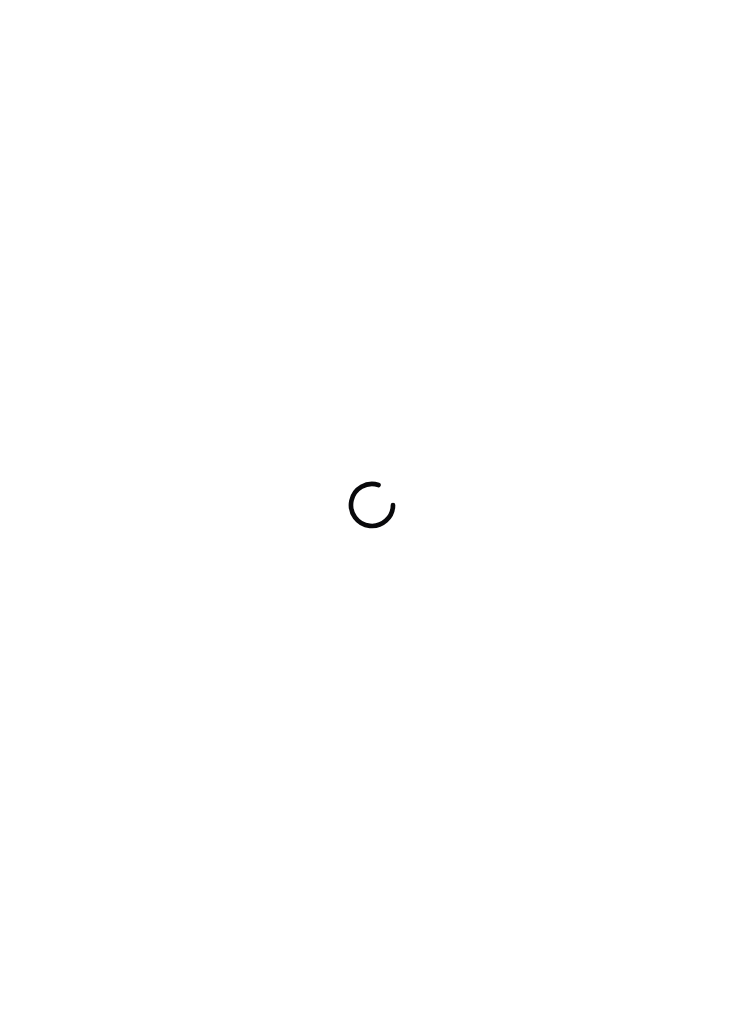 scroll, scrollTop: 0, scrollLeft: 0, axis: both 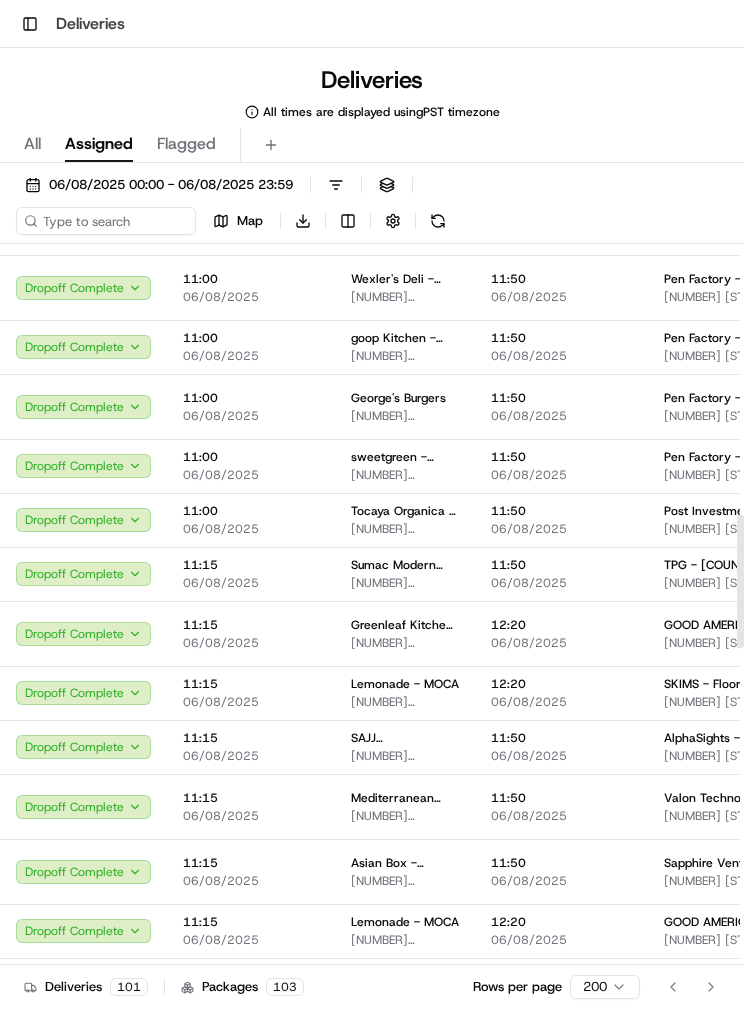 click on "06/08/2025 00:00 - 06/08/2025 23:59" at bounding box center [171, 185] 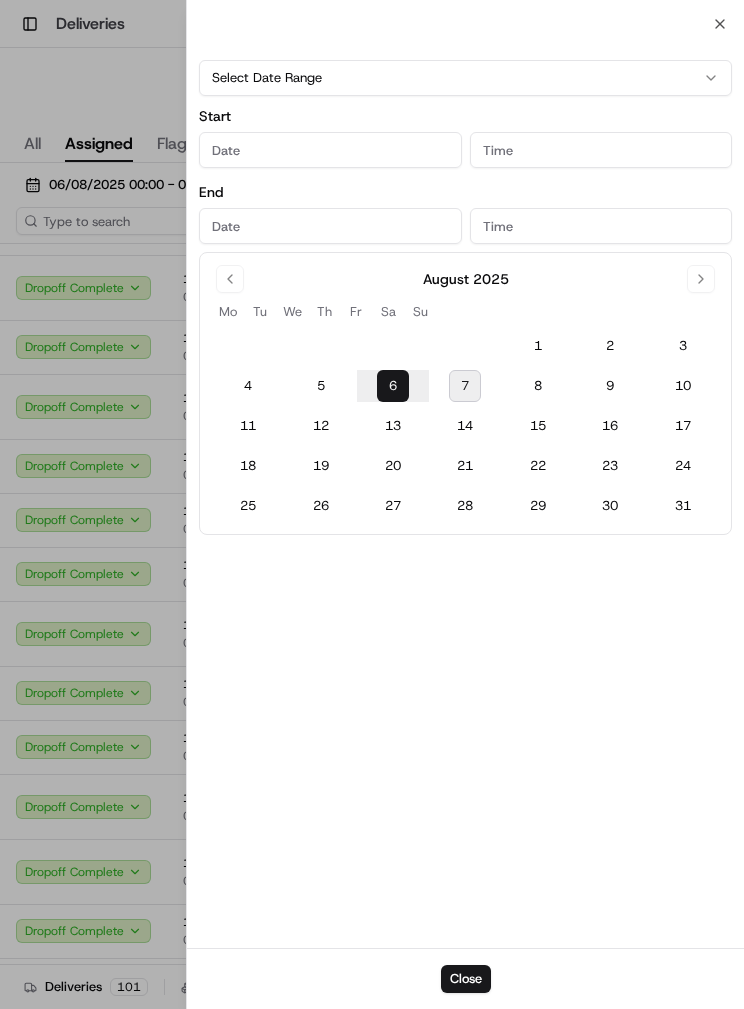 type on "Aug 6, 2025" 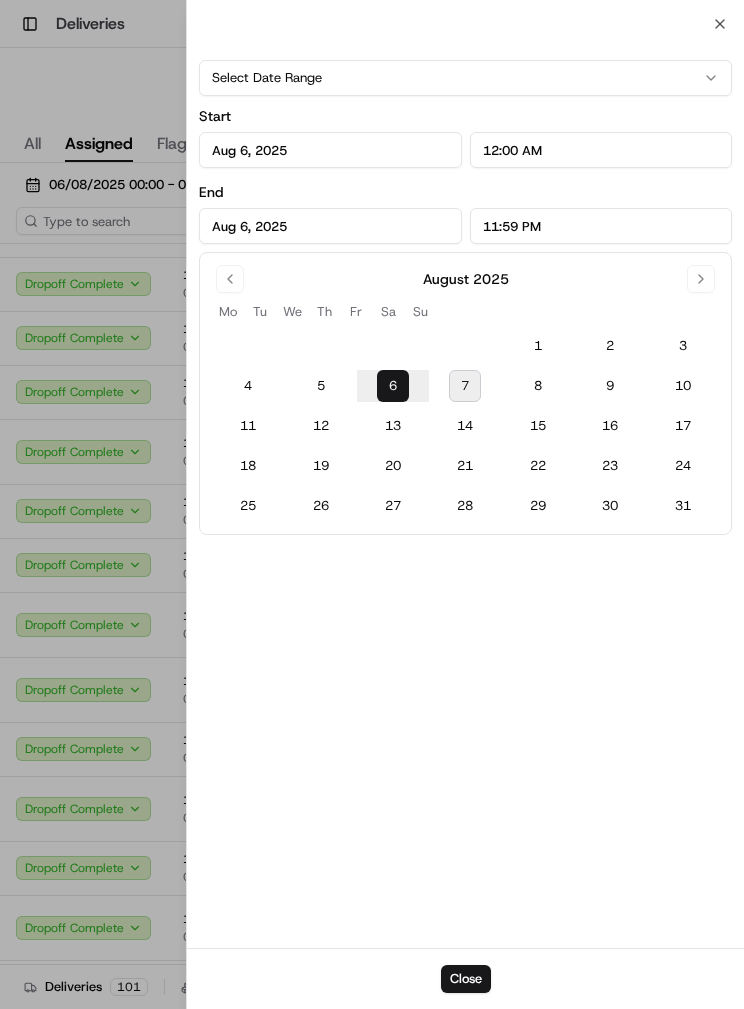 scroll, scrollTop: 1996, scrollLeft: 0, axis: vertical 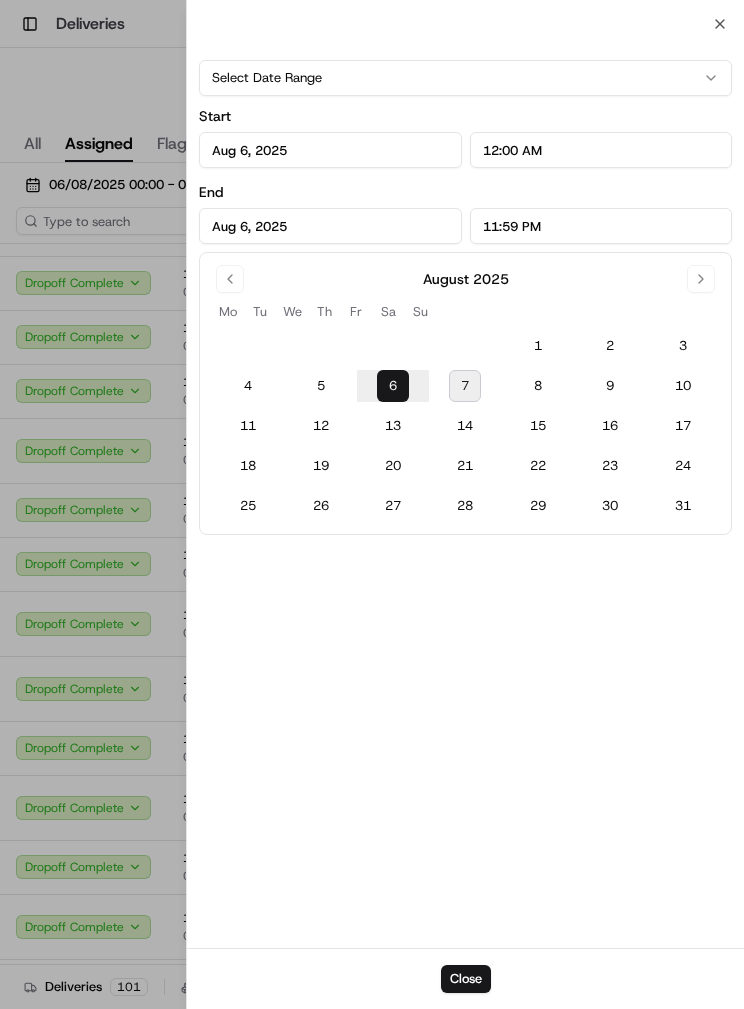 click on "7" at bounding box center [465, 386] 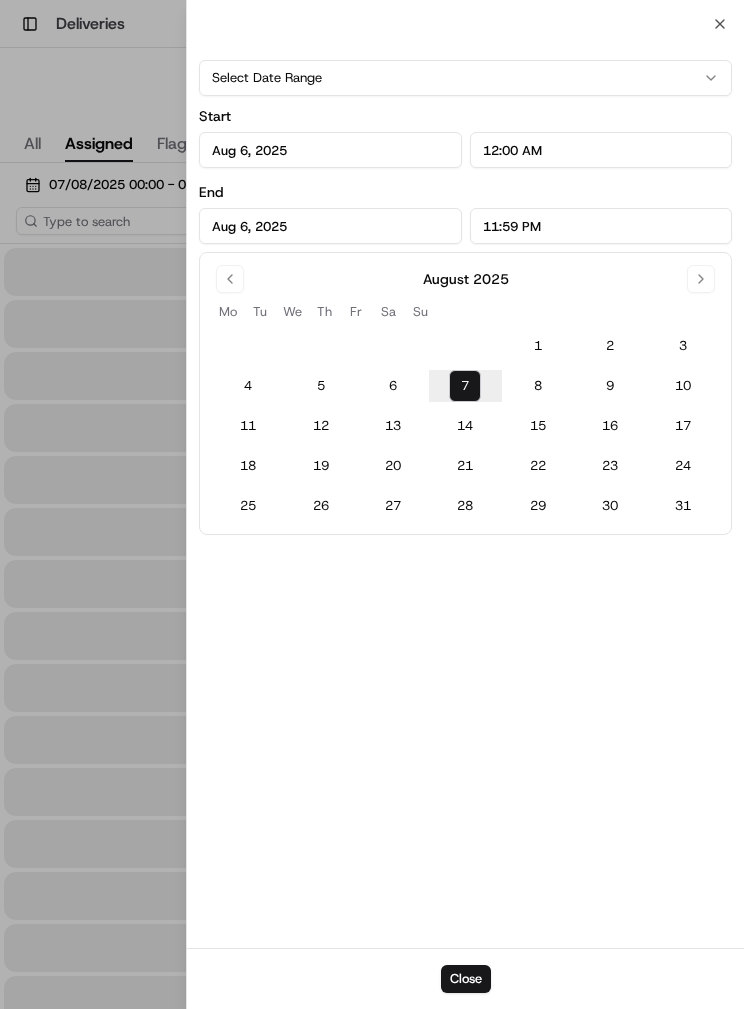 type on "Aug 7, 2025" 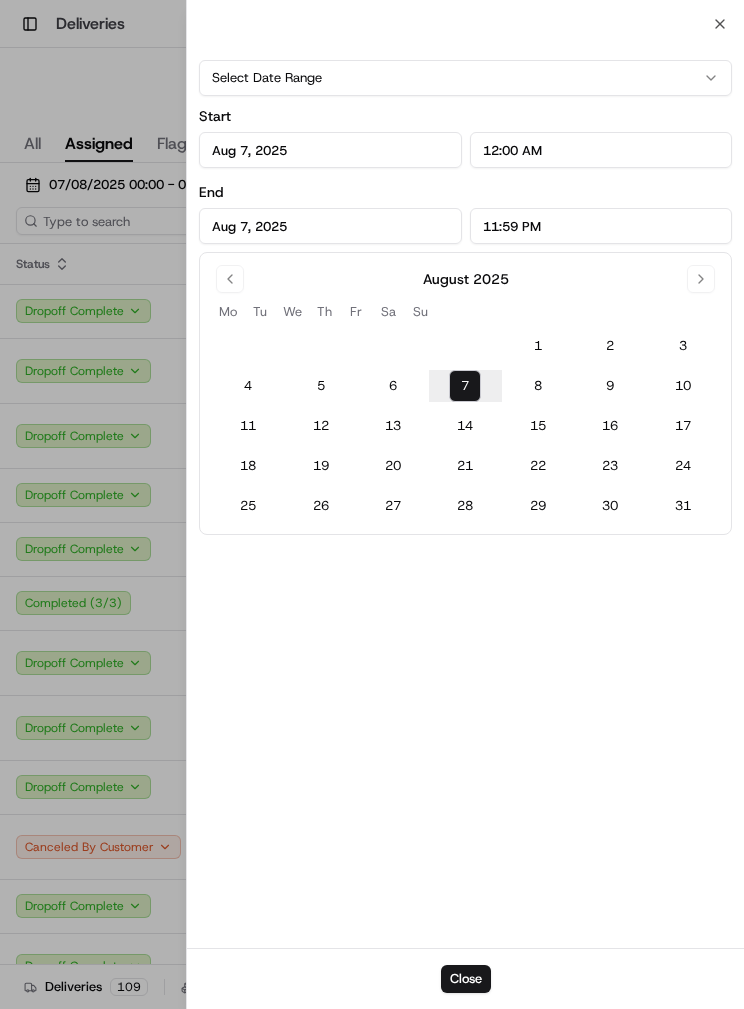 click on "8" at bounding box center (538, 386) 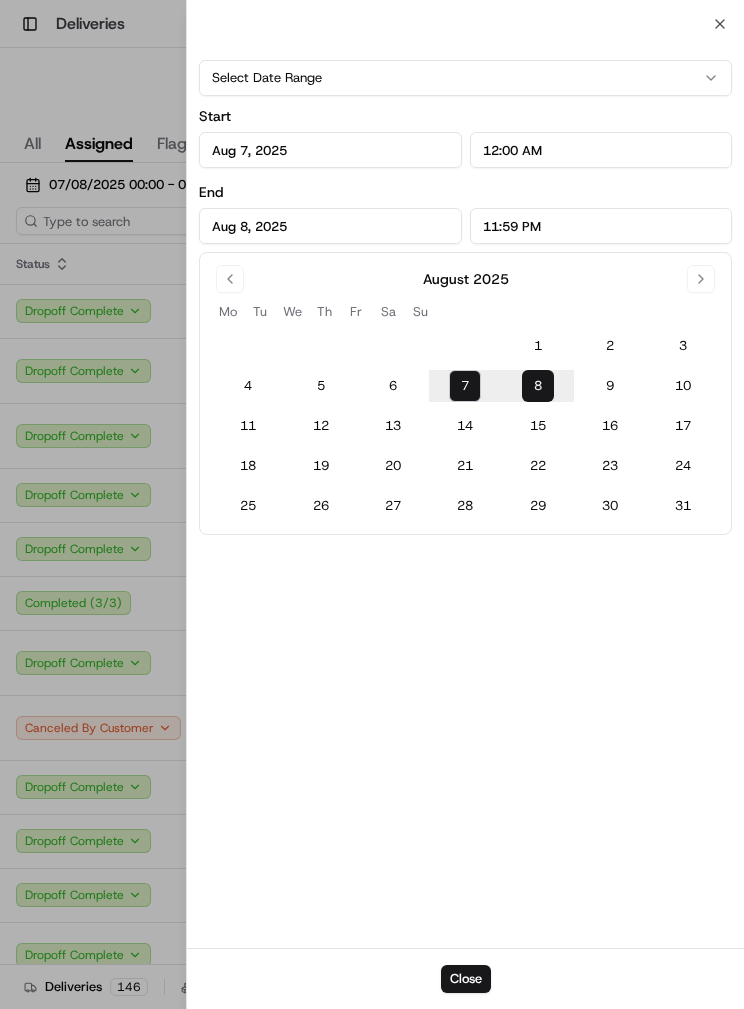 click on "8" at bounding box center [538, 386] 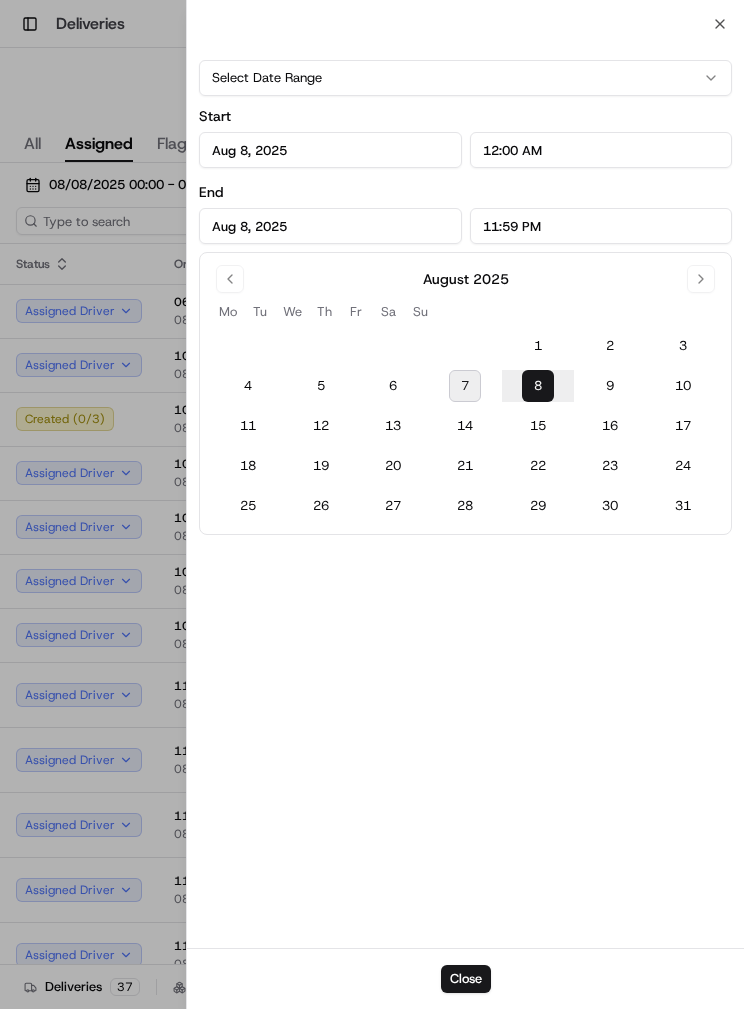 scroll, scrollTop: 0, scrollLeft: 0, axis: both 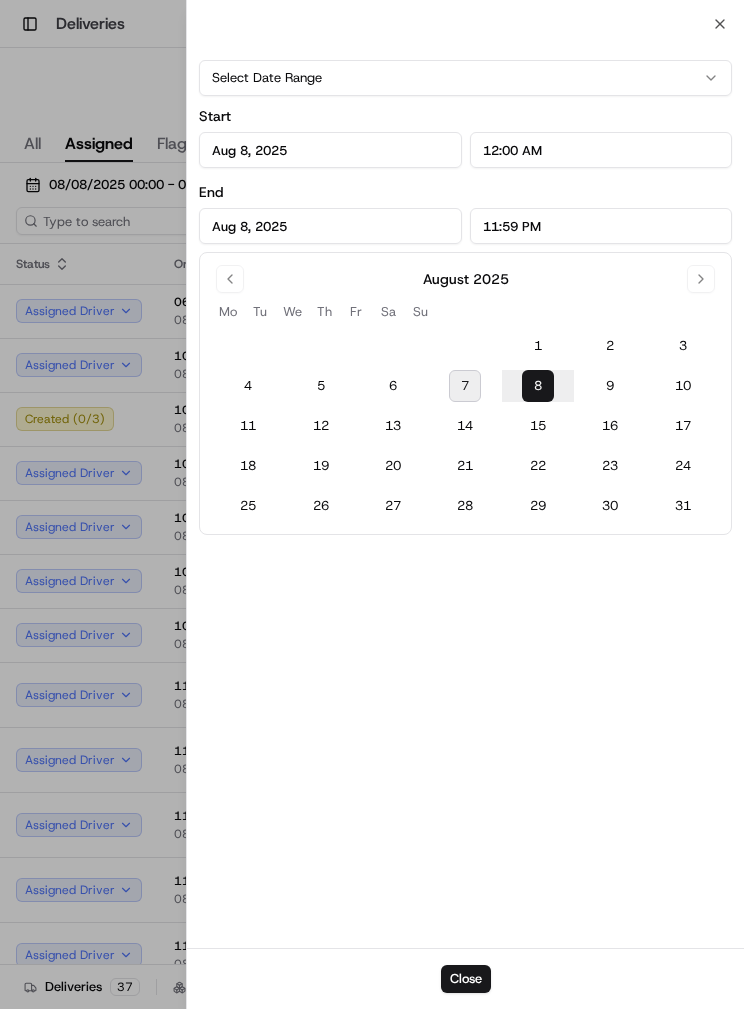 click at bounding box center [372, 504] 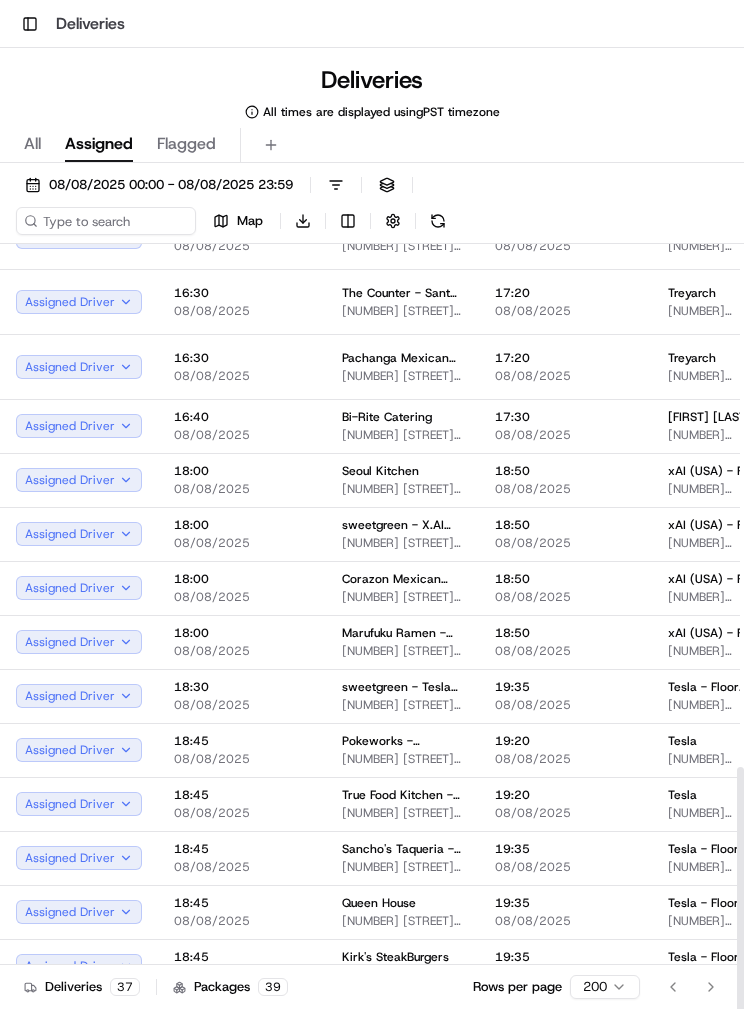 scroll, scrollTop: 1270, scrollLeft: 0, axis: vertical 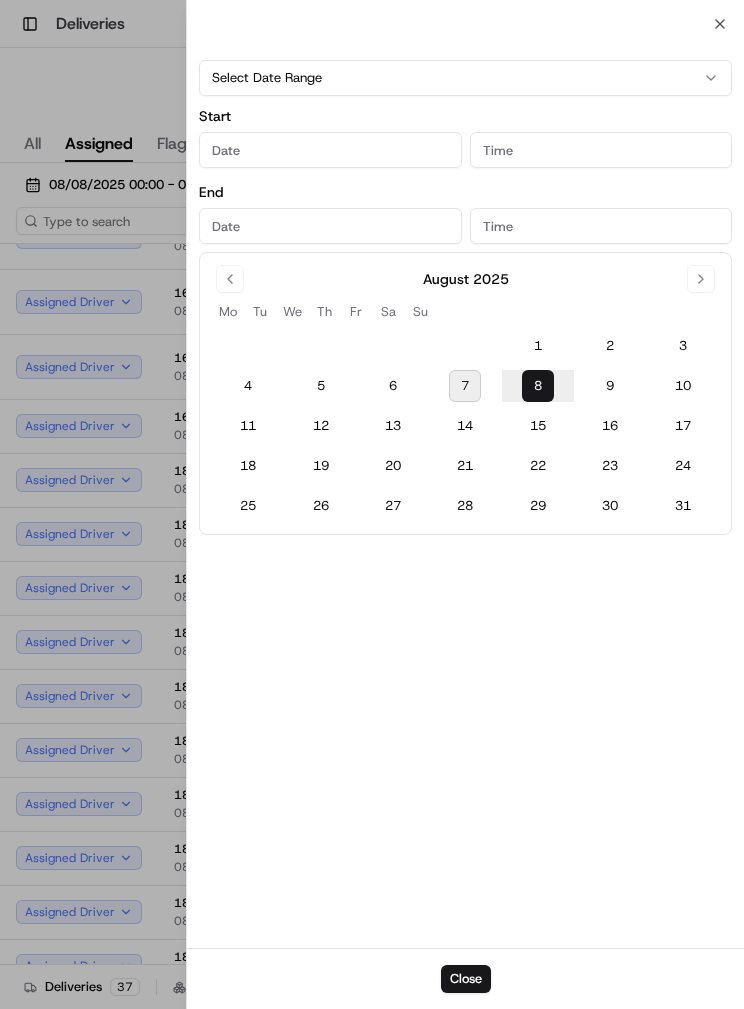 type on "Aug 8, 2025" 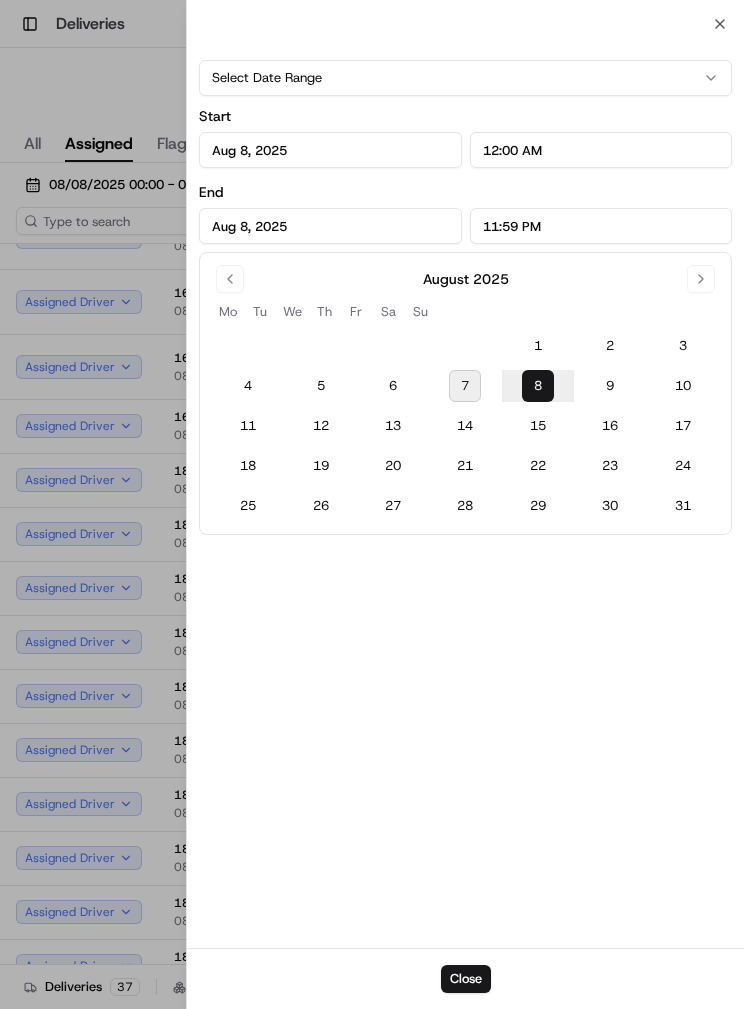 click on "31" at bounding box center [683, 506] 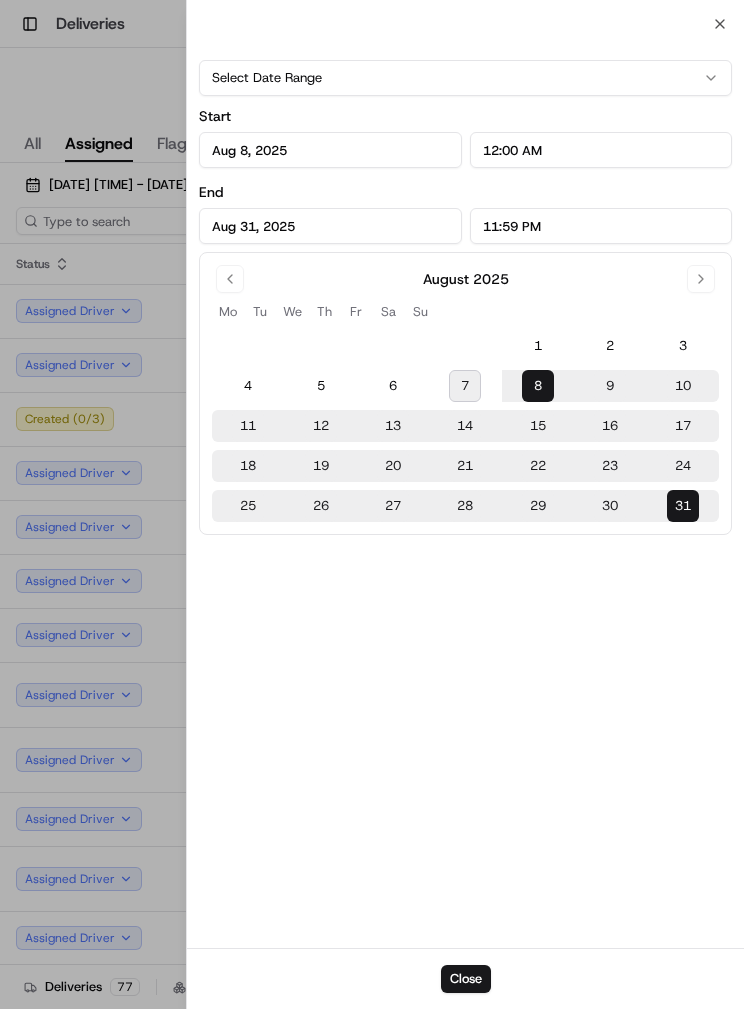 click at bounding box center (372, 504) 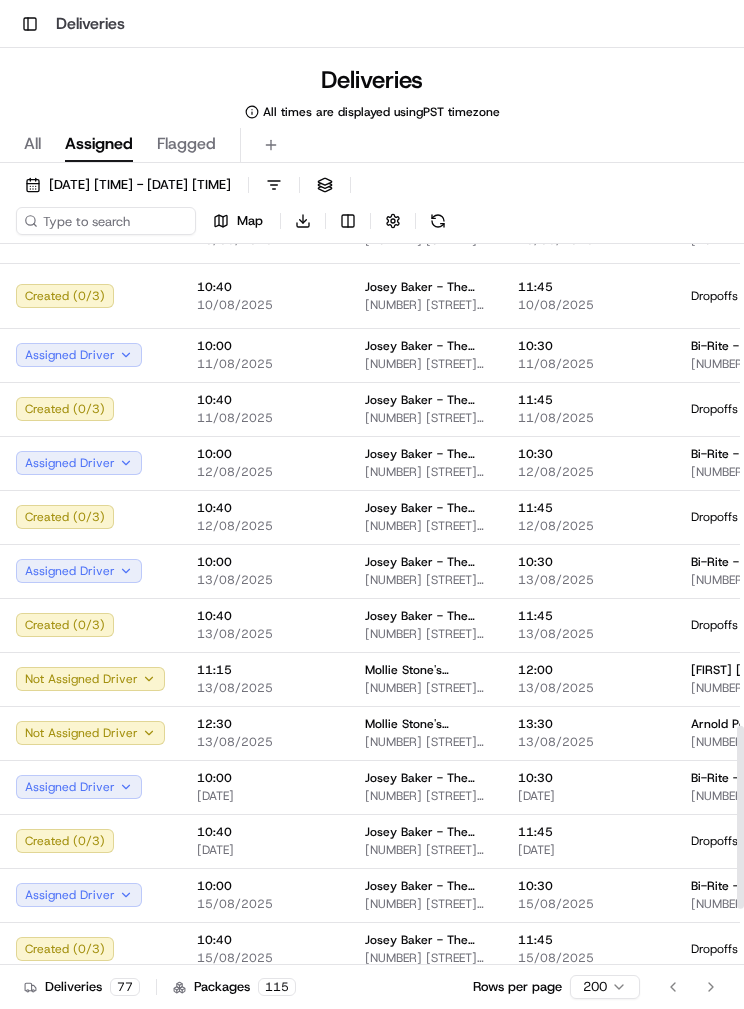 scroll, scrollTop: 2329, scrollLeft: -1, axis: both 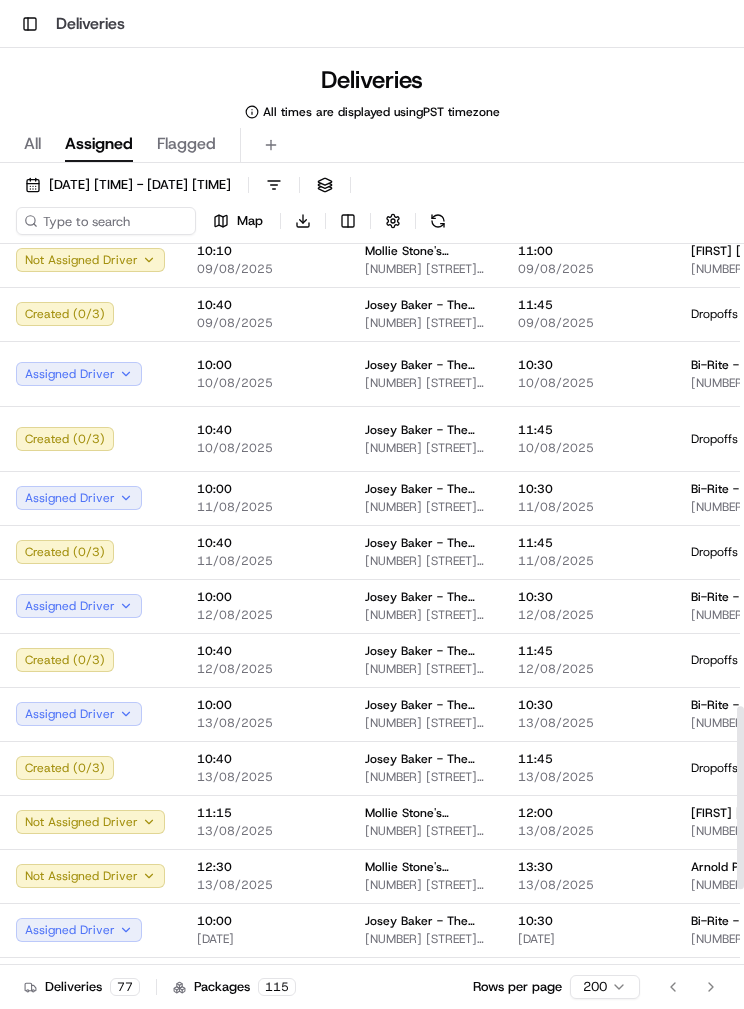 click on "Toggle Sidebar" at bounding box center [30, 24] 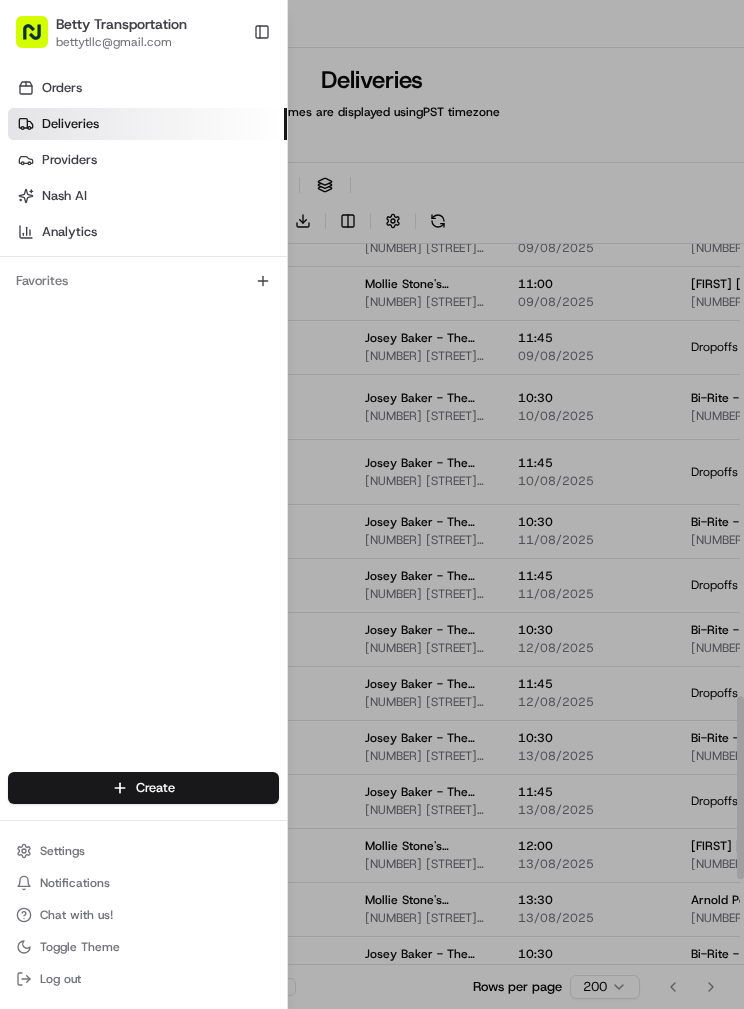 scroll, scrollTop: 2190, scrollLeft: 0, axis: vertical 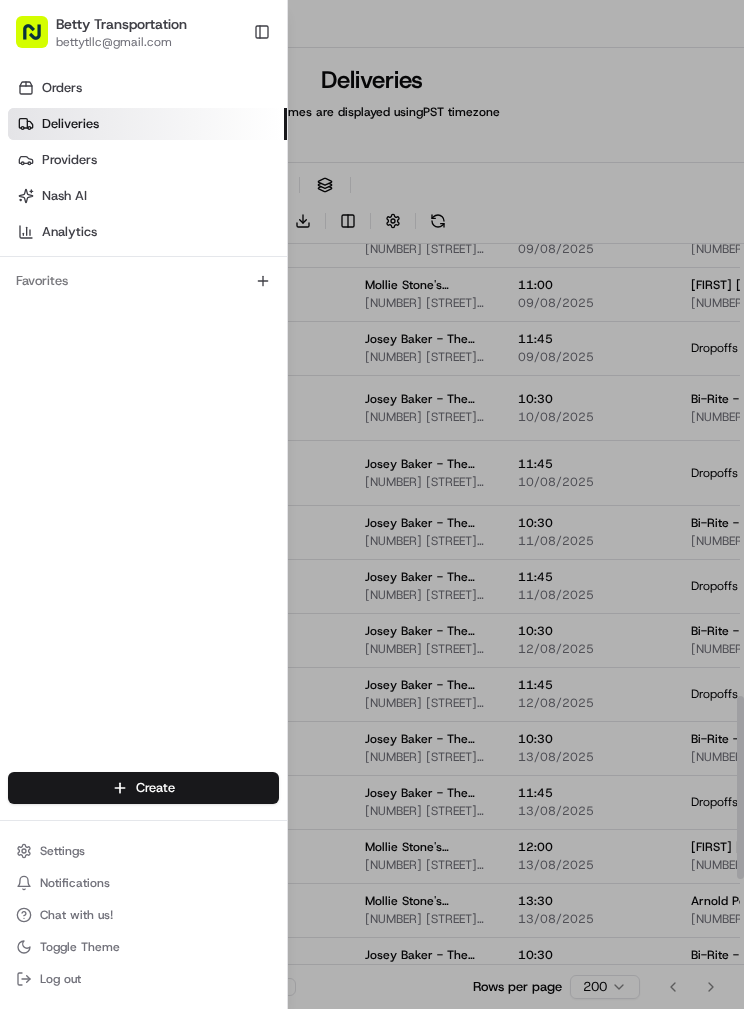 click on "Orders" at bounding box center [147, 88] 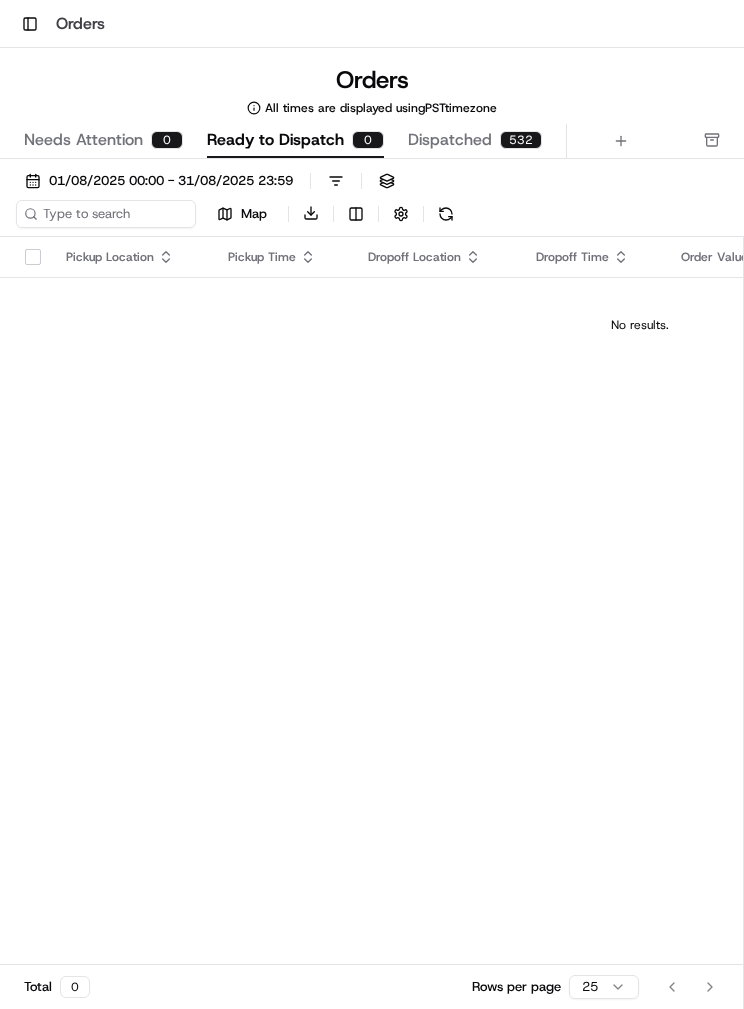 click on "Toggle Sidebar" at bounding box center (30, 24) 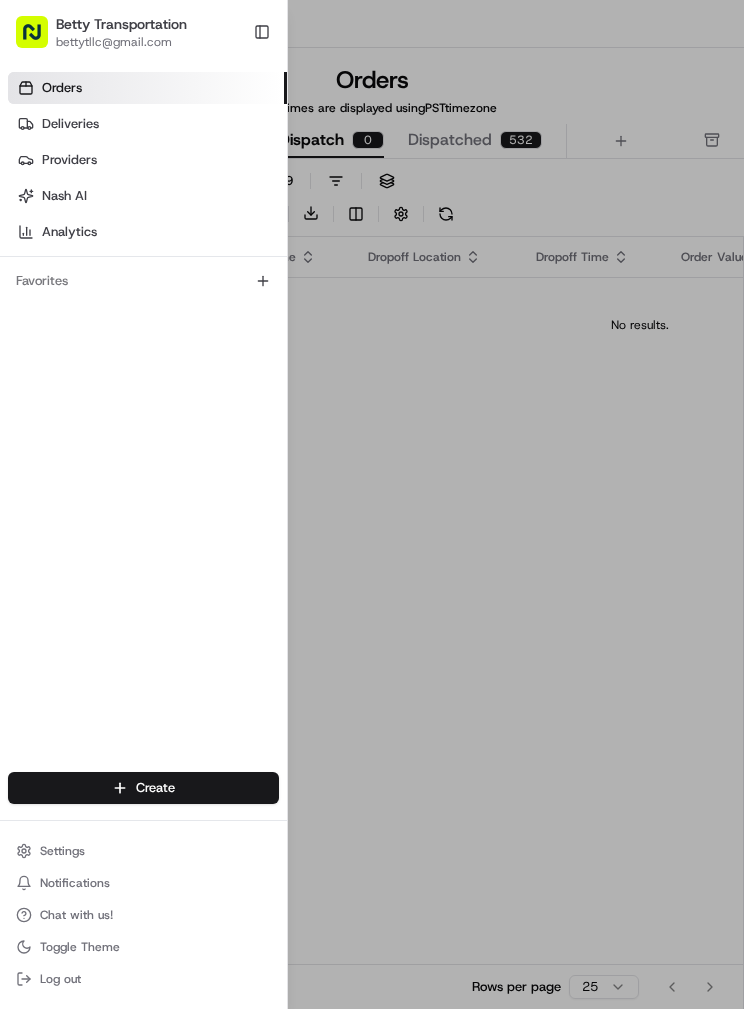 click on "Providers" at bounding box center (147, 160) 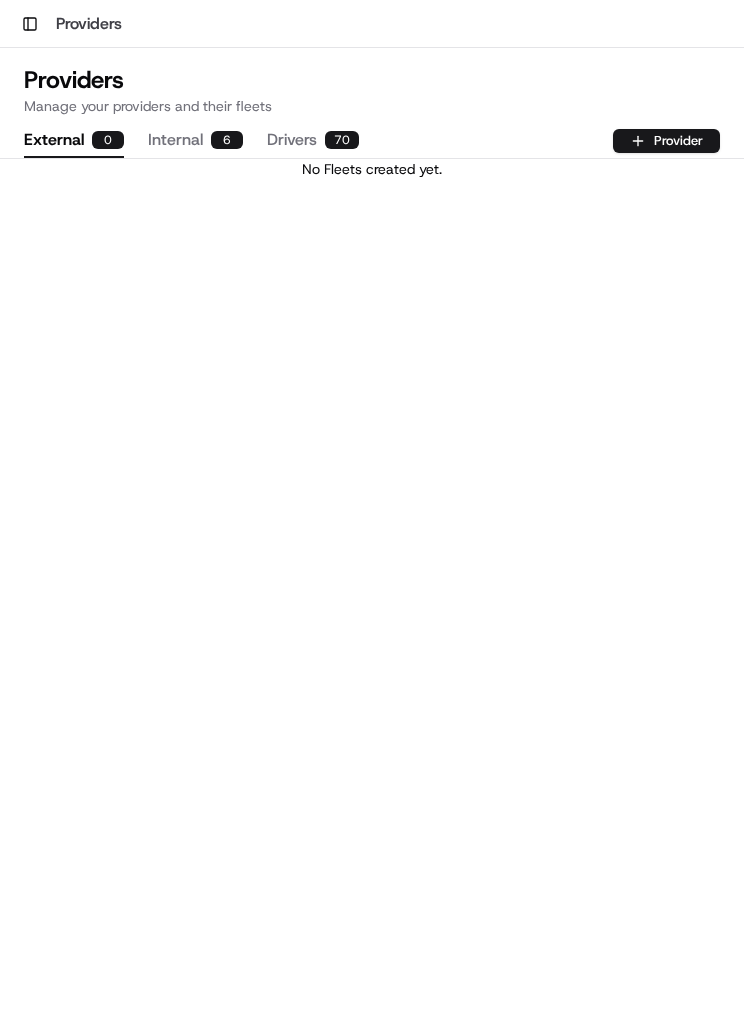 click on "Toggle Sidebar" at bounding box center (30, 24) 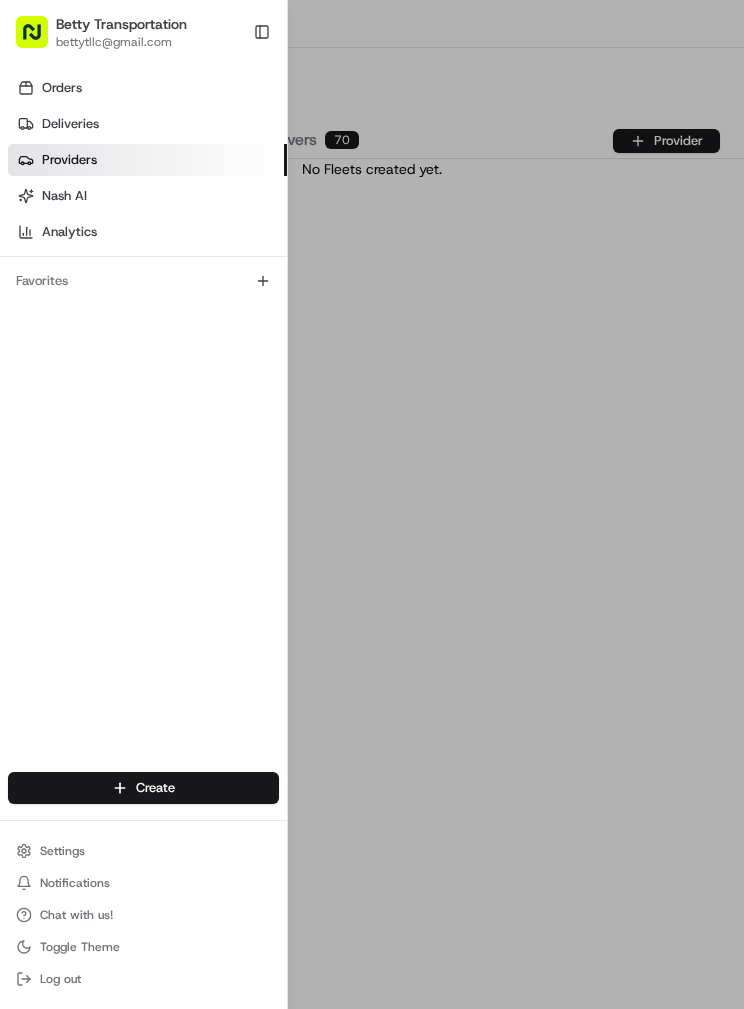 click on "Nash AI" at bounding box center [64, 196] 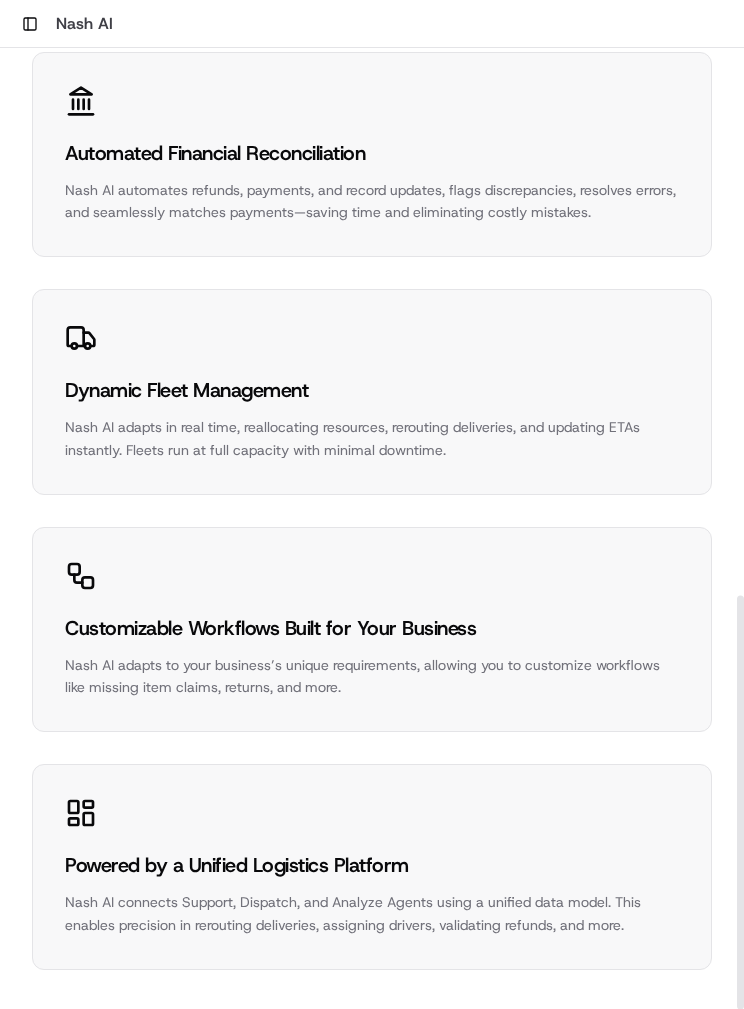 scroll, scrollTop: 1272, scrollLeft: 0, axis: vertical 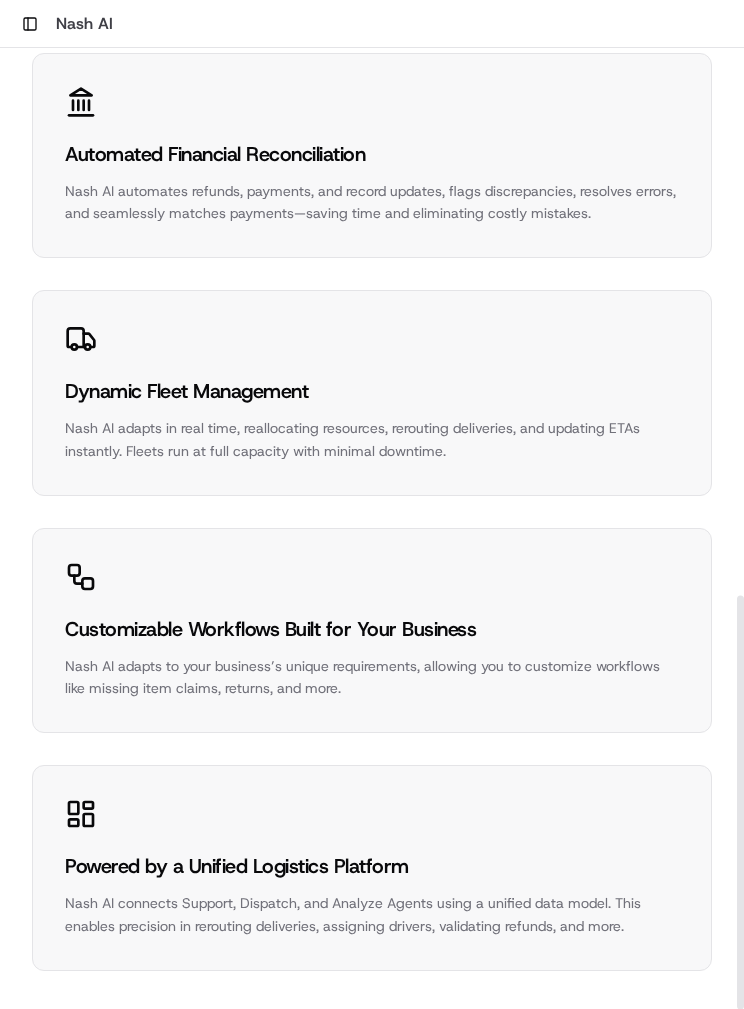click on "Toggle Sidebar" at bounding box center [30, 24] 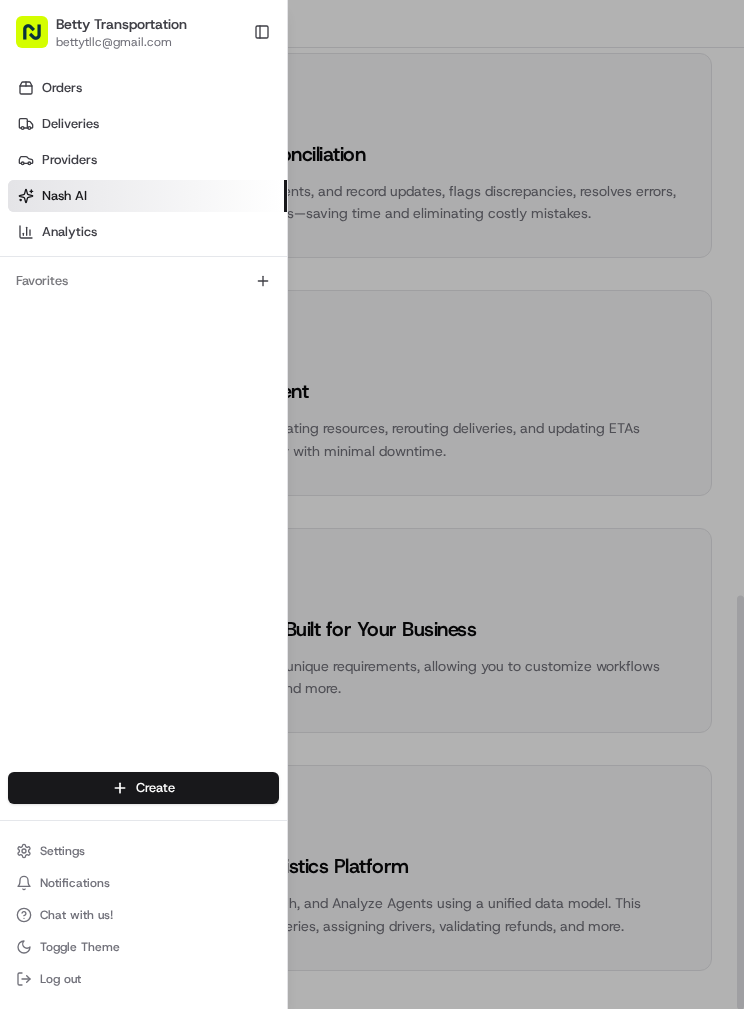 click on "Analytics" at bounding box center (69, 232) 